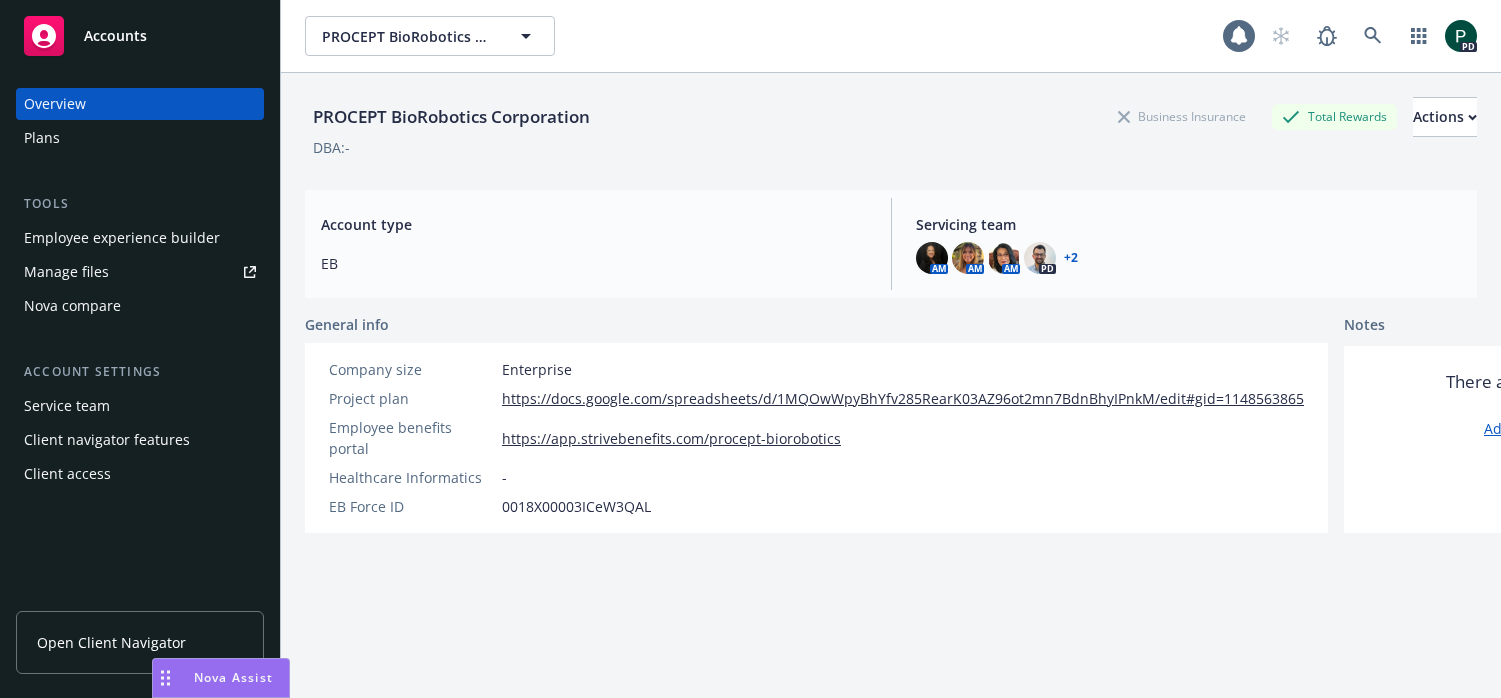scroll, scrollTop: 0, scrollLeft: 0, axis: both 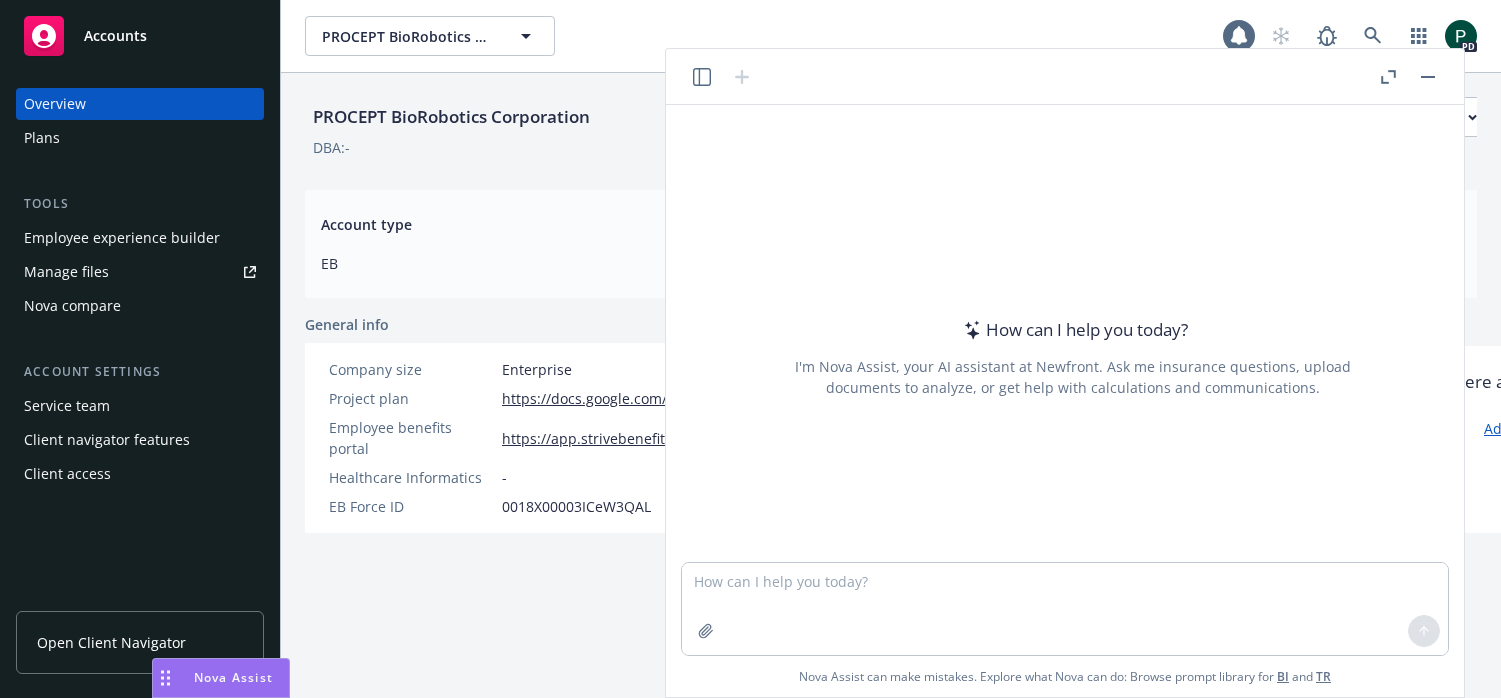 drag, startPoint x: 543, startPoint y: 232, endPoint x: 444, endPoint y: 232, distance: 99 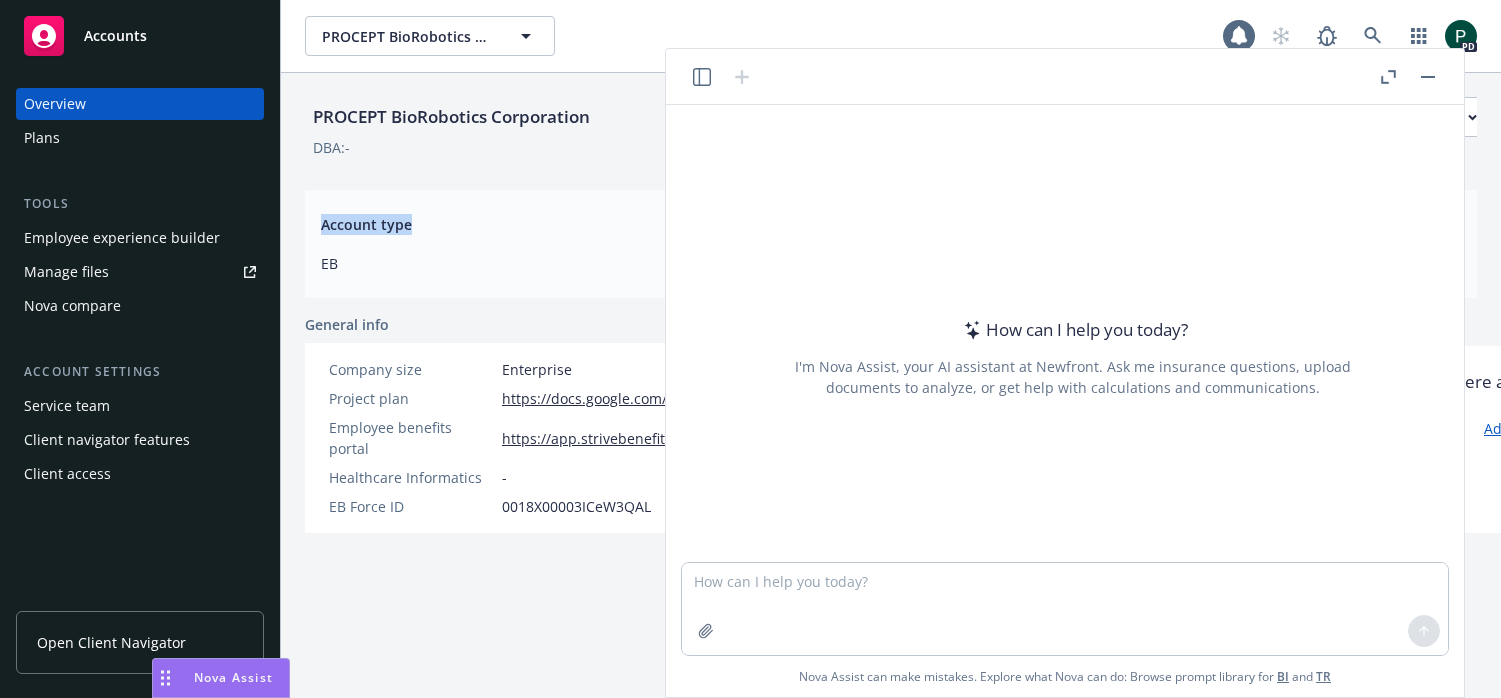 drag, startPoint x: 396, startPoint y: 227, endPoint x: 318, endPoint y: 223, distance: 78.10249 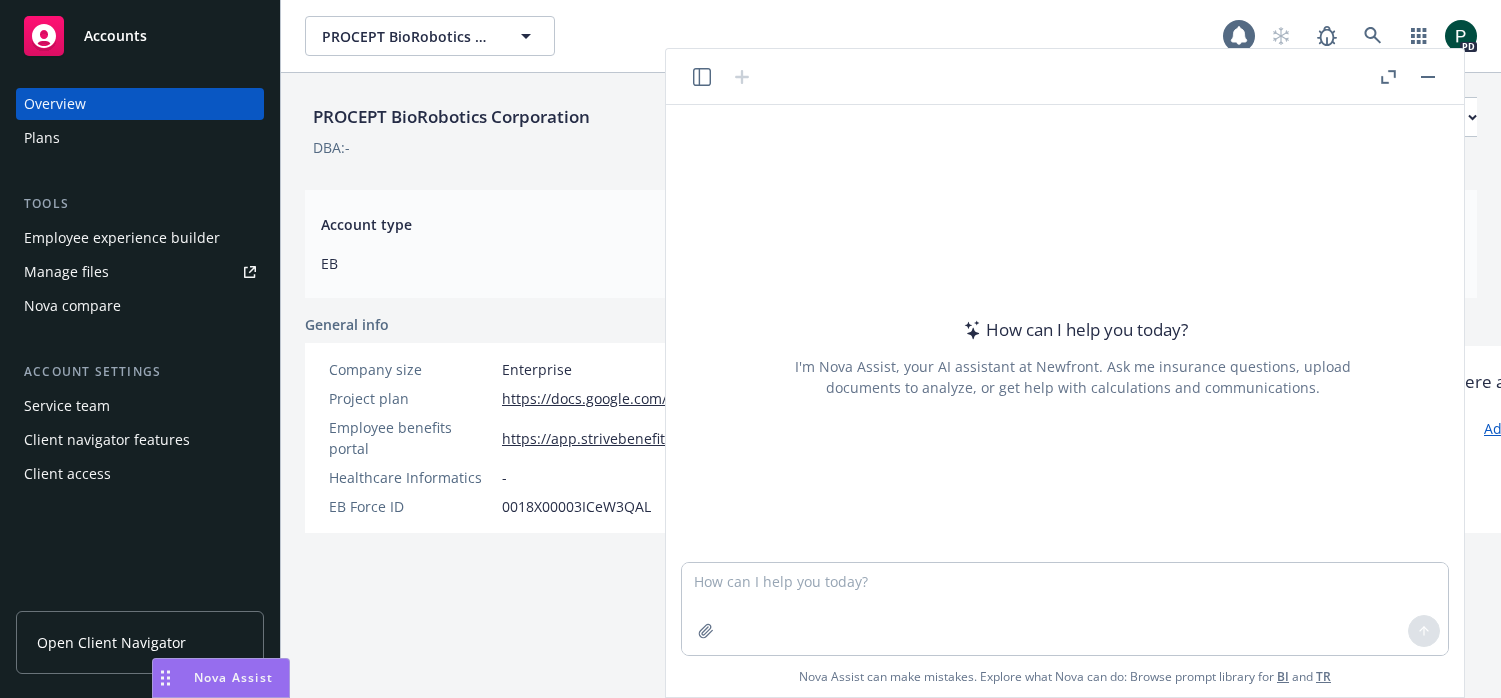 click on "PROCEPT BioRobotics Corporation   Business Insurance   Total Rewards Actions DBA:  - Account type EB Servicing team AM AM AM PD + 2 General info Company size Enterprise Project plan https://docs.google.com/spreadsheets/d/[HASH] Employee benefits portal https://app.strivebenefits.com/procept-biorobotics Healthcare Informatics - EB Force ID [ID] Notes There are no notes yet Add new notes" at bounding box center [891, 410] 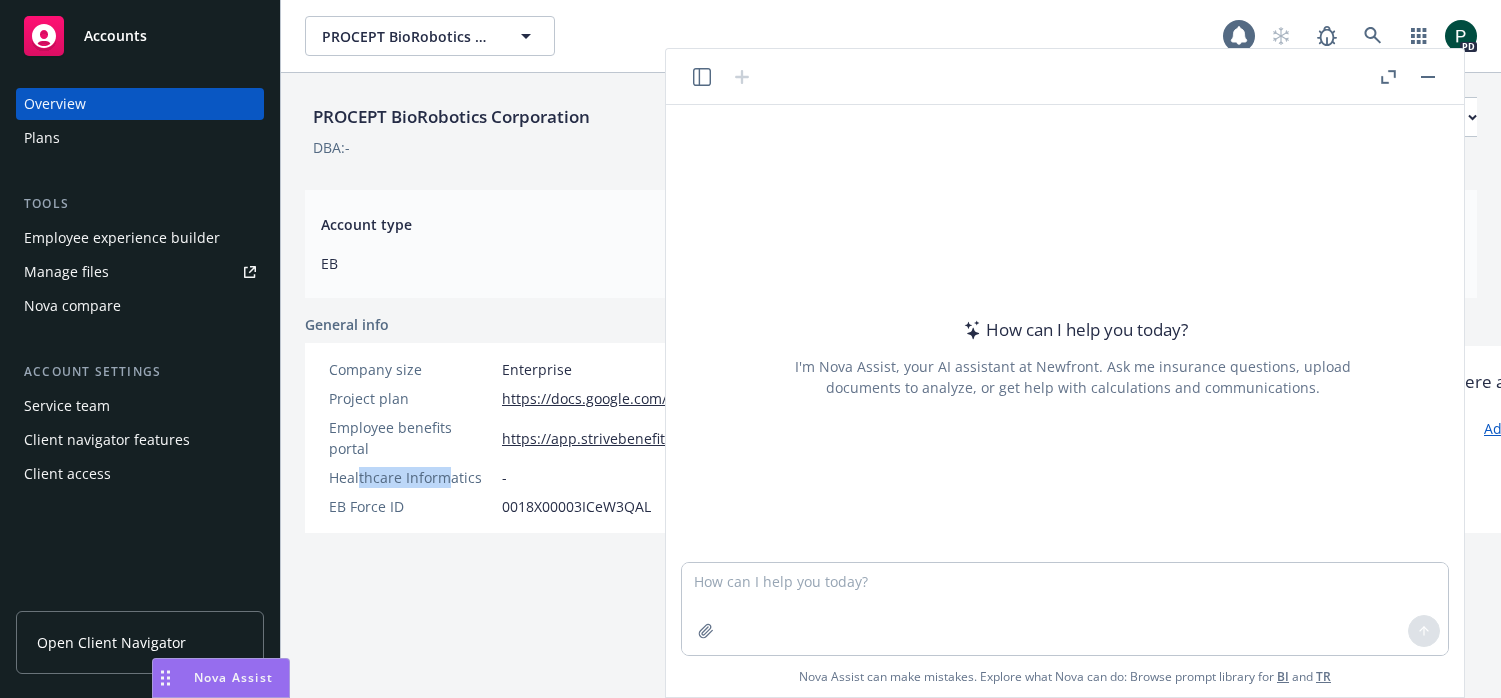 drag, startPoint x: 446, startPoint y: 455, endPoint x: 406, endPoint y: 428, distance: 48.259712 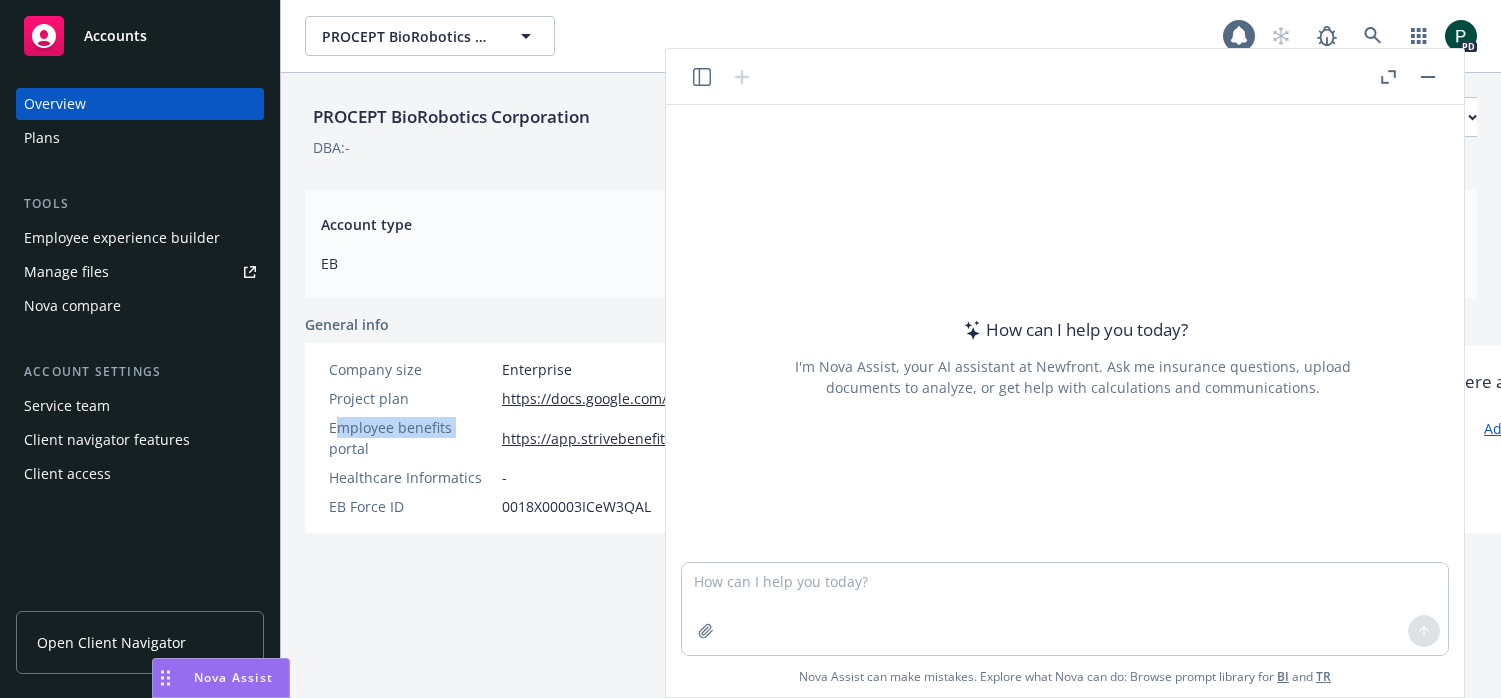 drag, startPoint x: 382, startPoint y: 423, endPoint x: 360, endPoint y: 458, distance: 41.340054 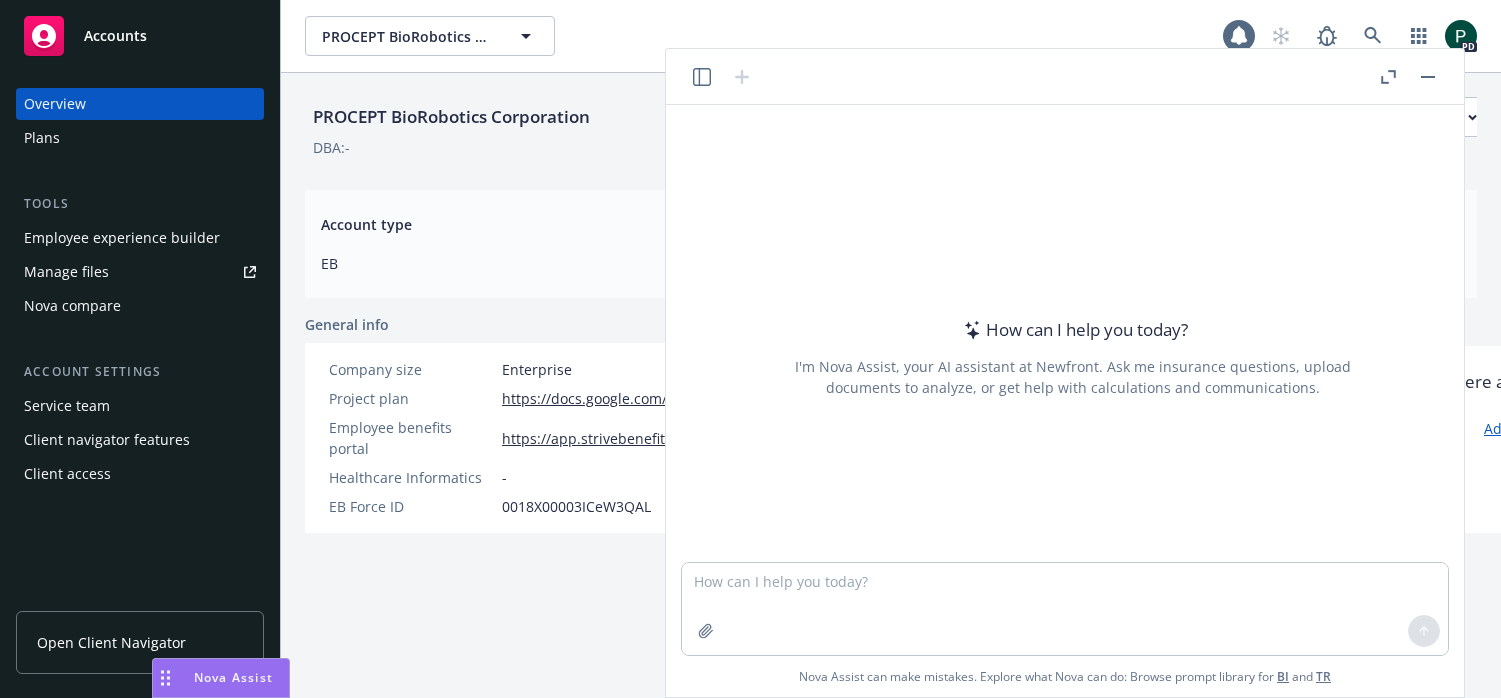 drag, startPoint x: 539, startPoint y: 613, endPoint x: 549, endPoint y: 604, distance: 13.453624 